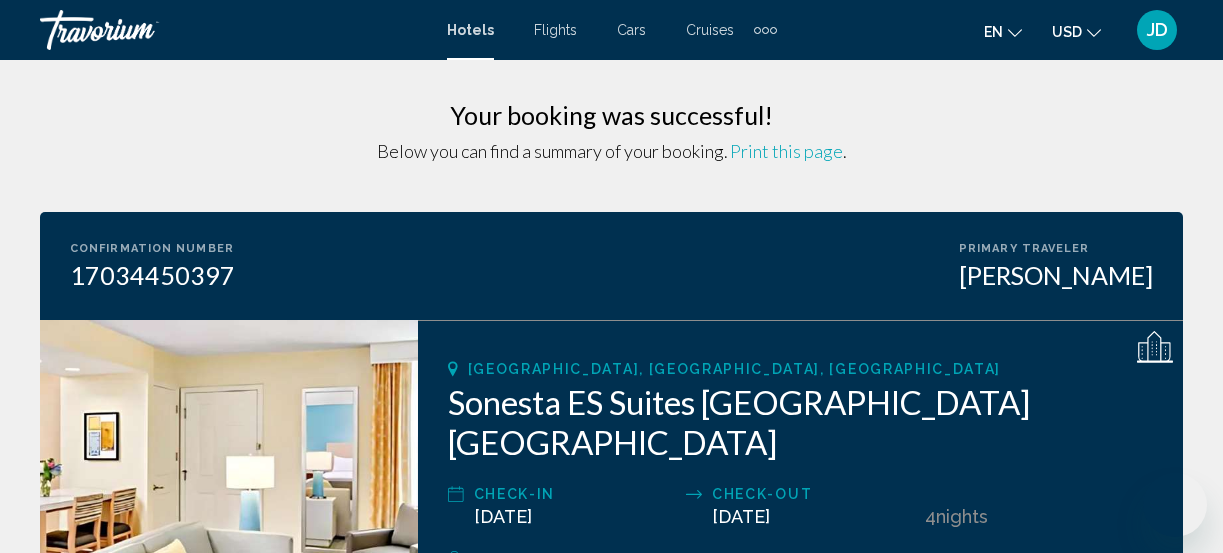 scroll, scrollTop: 0, scrollLeft: 0, axis: both 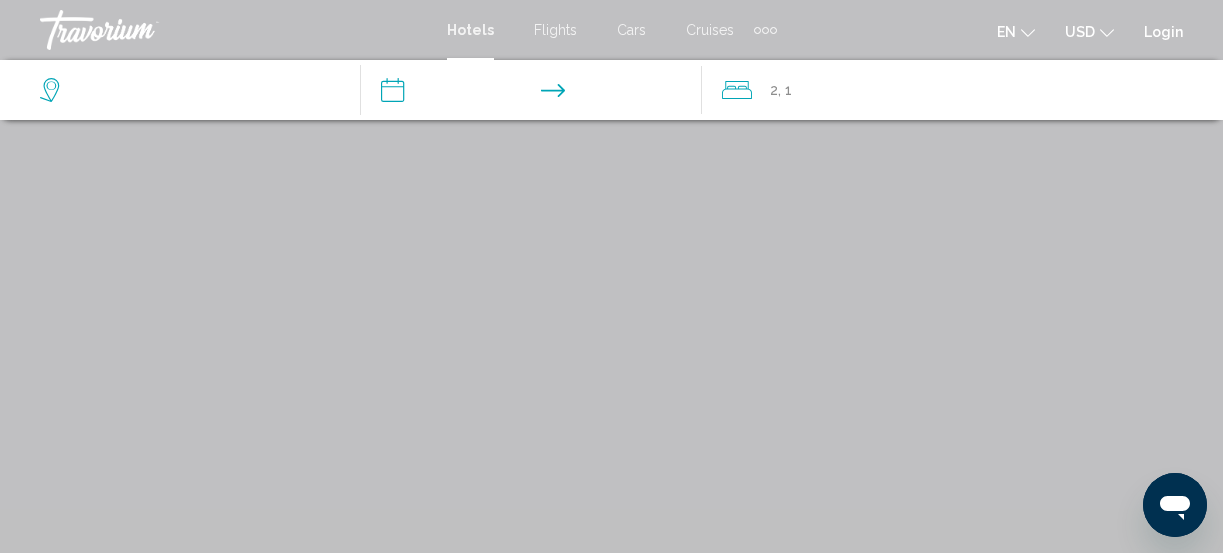 click on "**********" at bounding box center [611, 276] 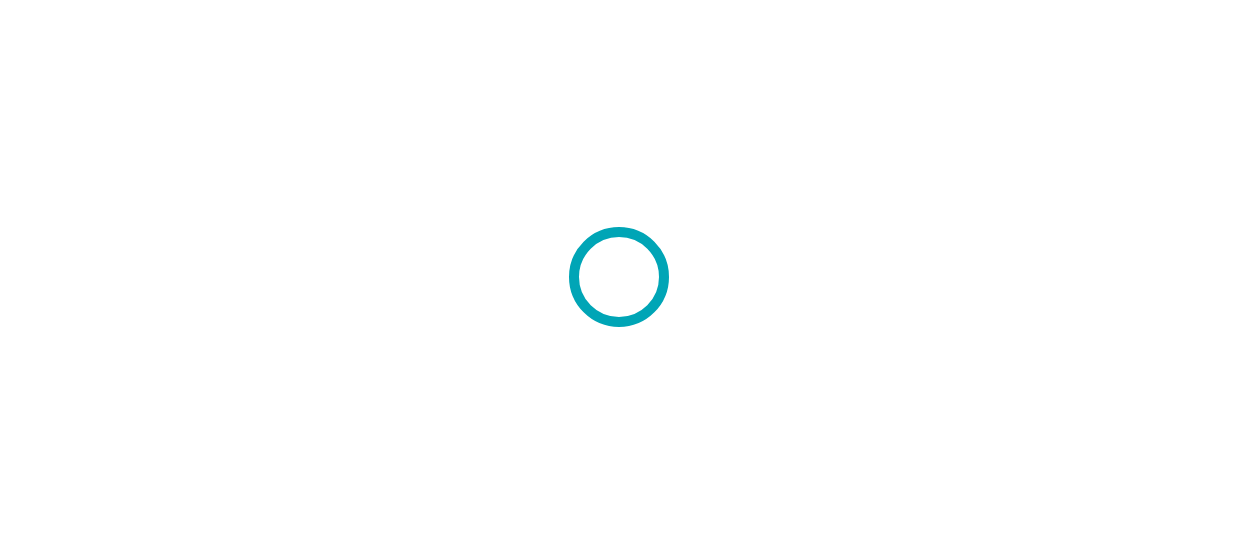 scroll, scrollTop: 0, scrollLeft: 0, axis: both 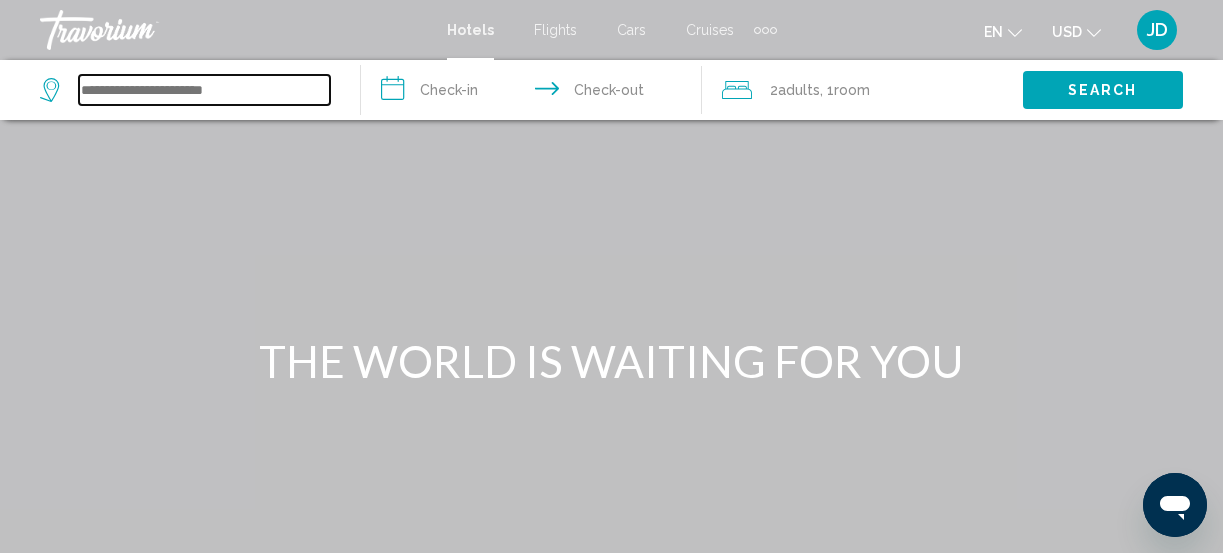 click at bounding box center [204, 90] 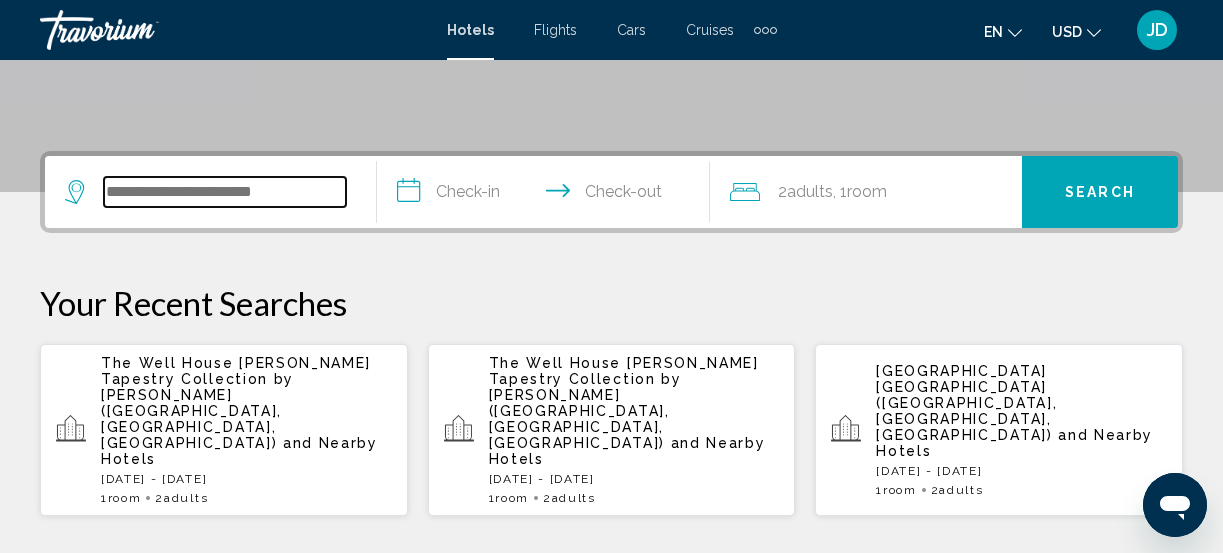 scroll, scrollTop: 411, scrollLeft: 0, axis: vertical 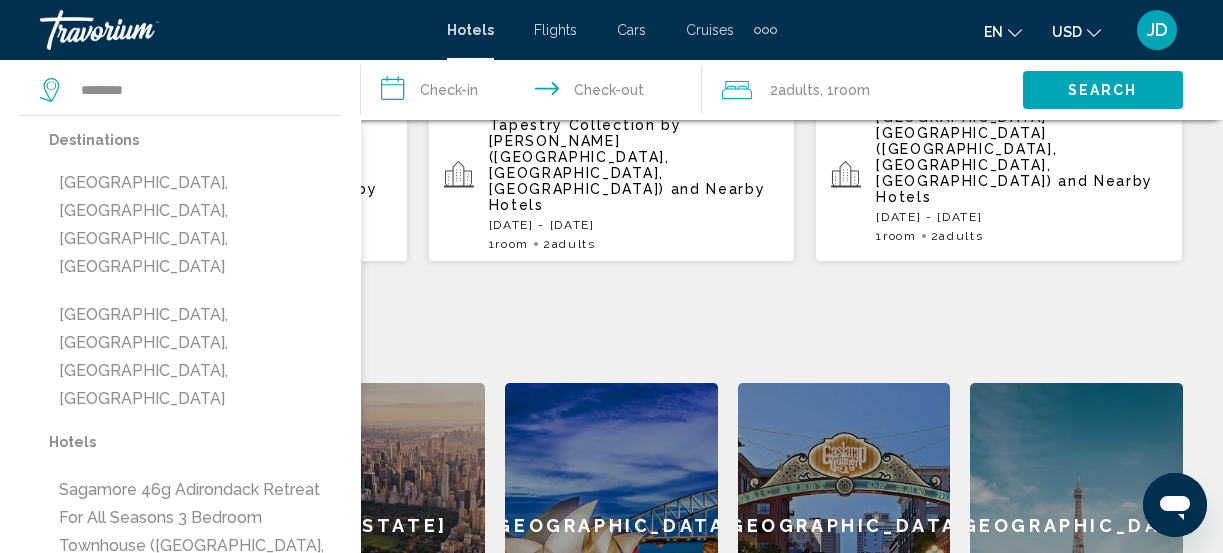 click on "Sagamore Hotel South Beach An All Suite Hotel (Miami Beach, FL, US)" at bounding box center (195, 678) 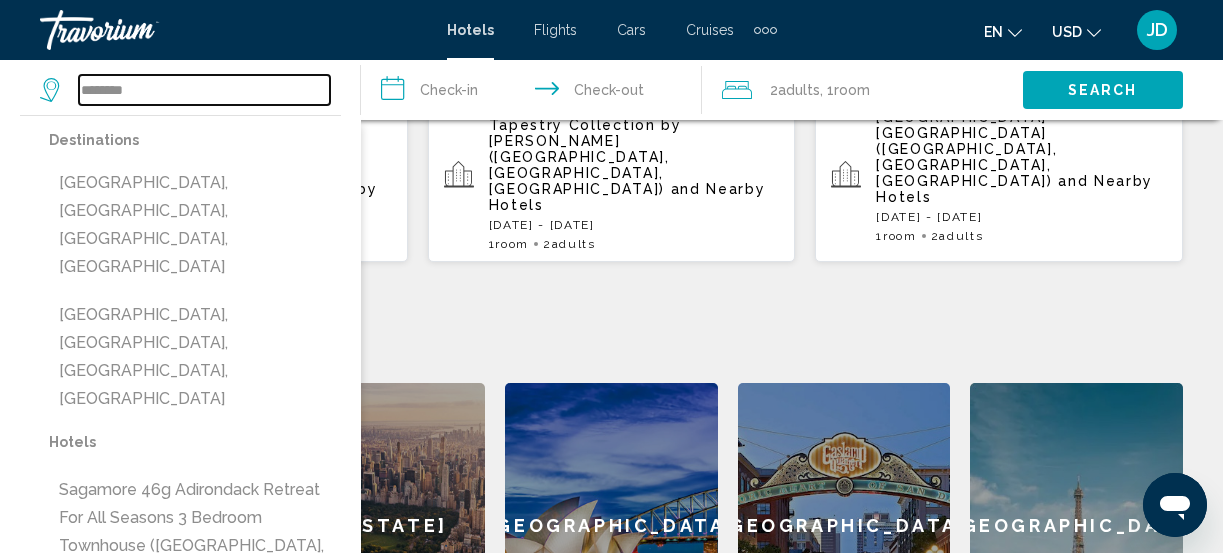 type on "**********" 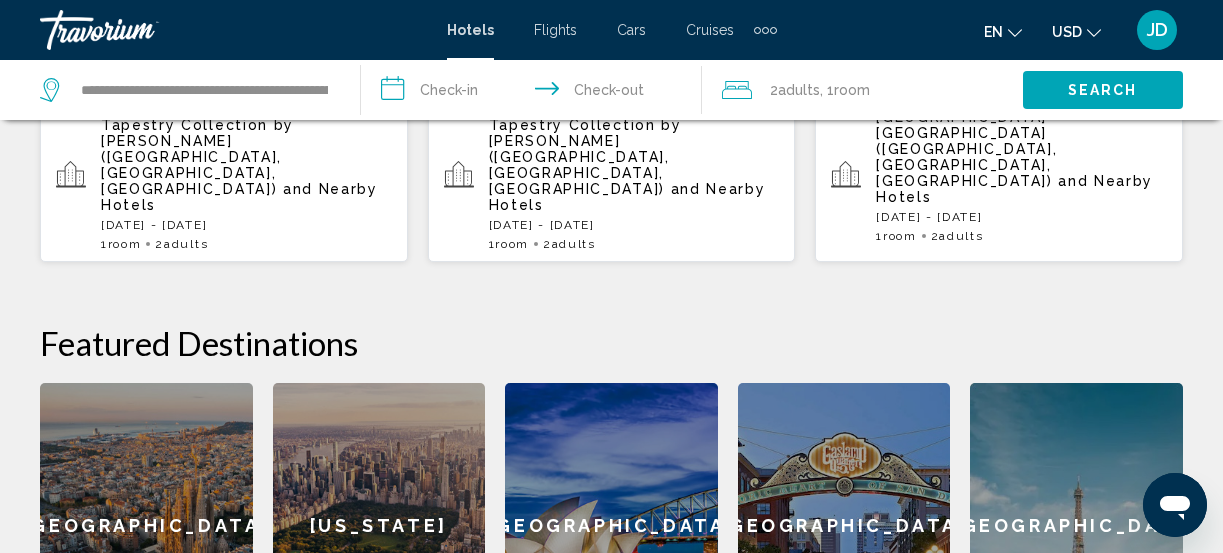 click on "**********" at bounding box center (535, 93) 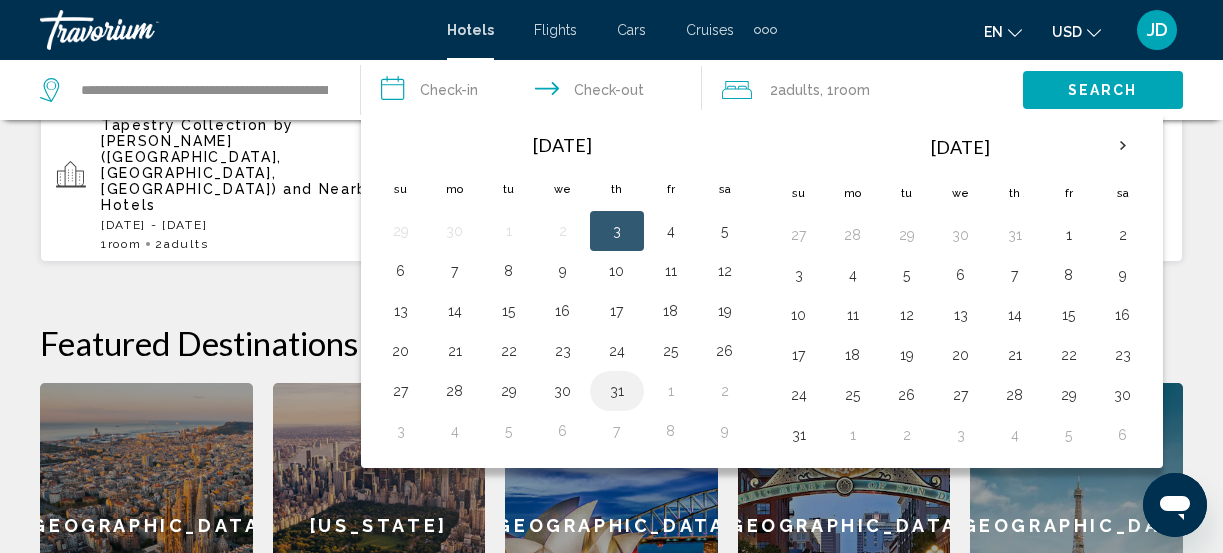 click on "31" at bounding box center [617, 391] 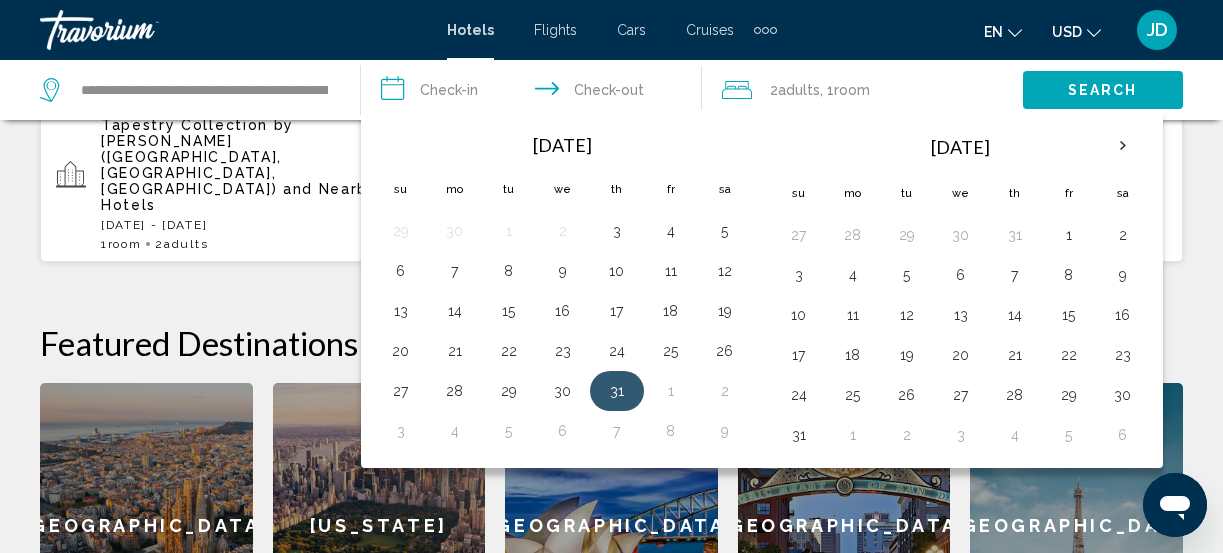 click on "31" at bounding box center (617, 391) 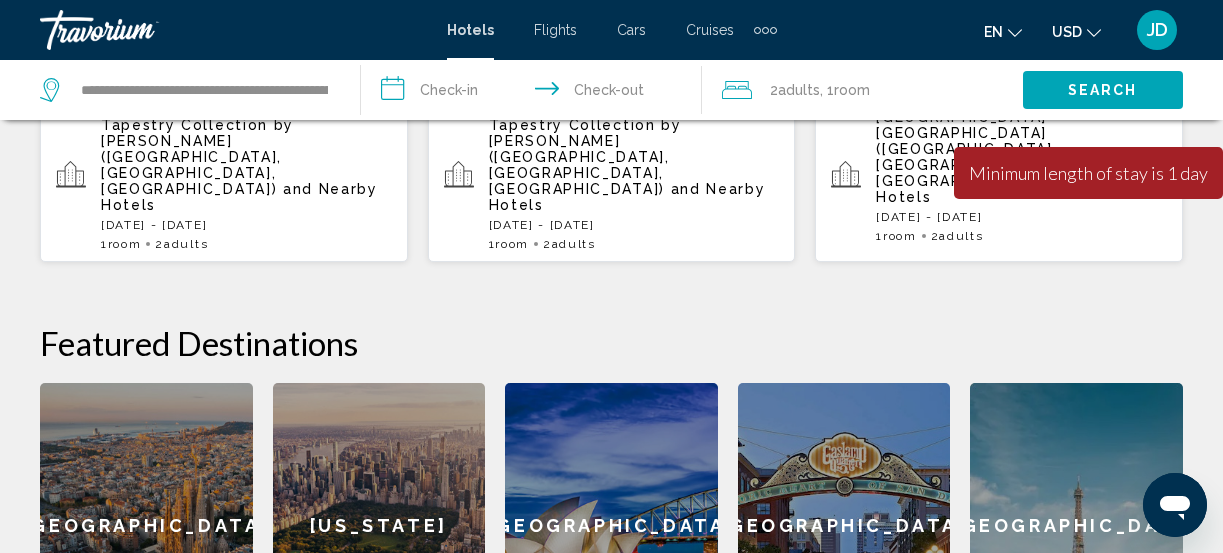click on "**********" at bounding box center (535, 93) 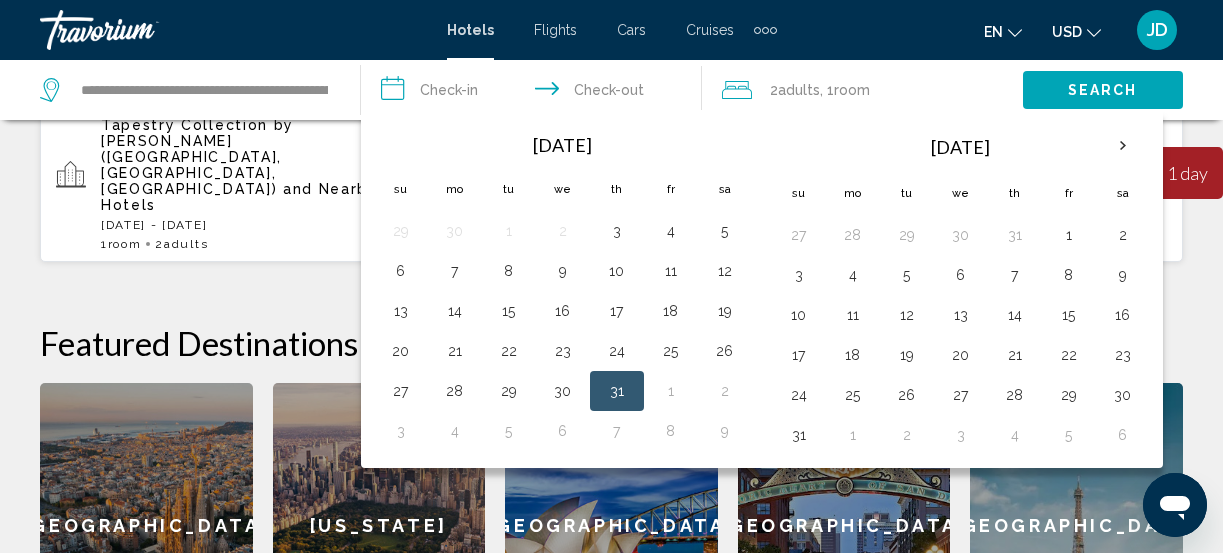 click on "31" at bounding box center [617, 391] 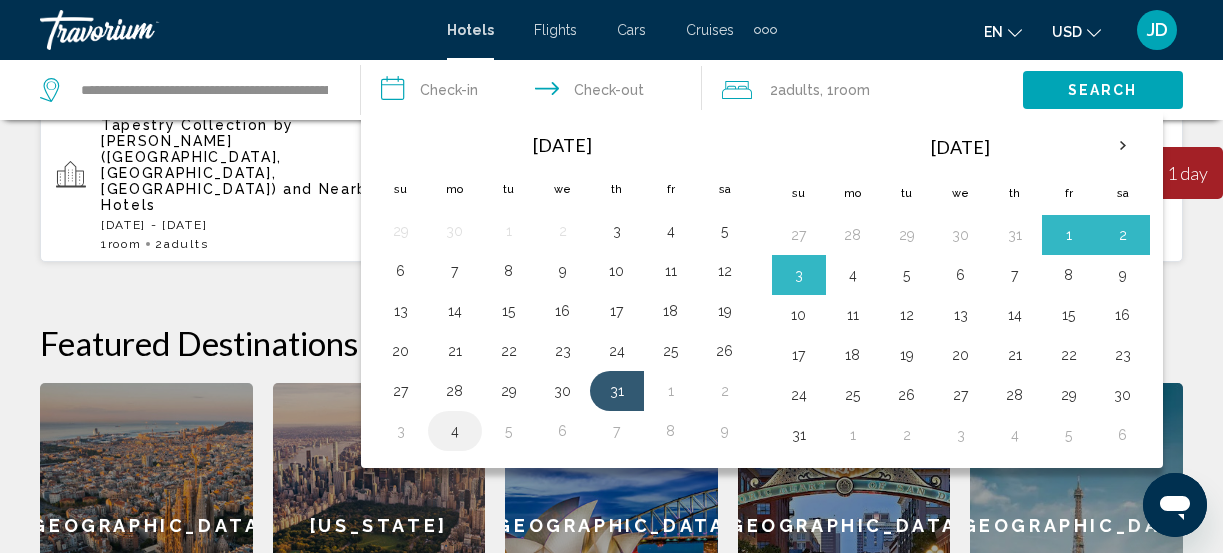 click on "4" at bounding box center (455, 431) 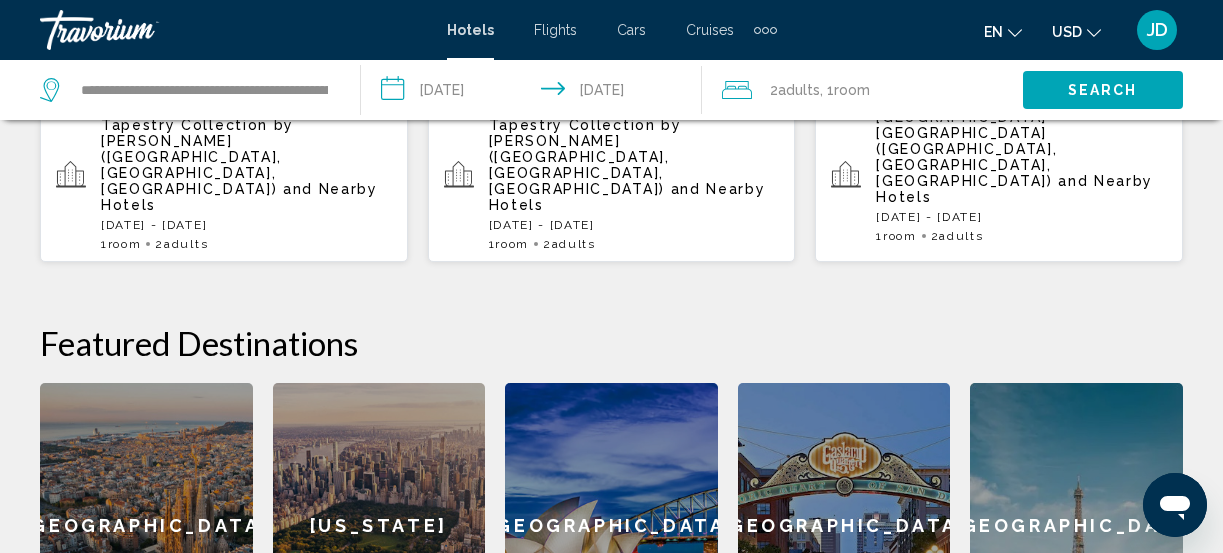 click on "Adults" 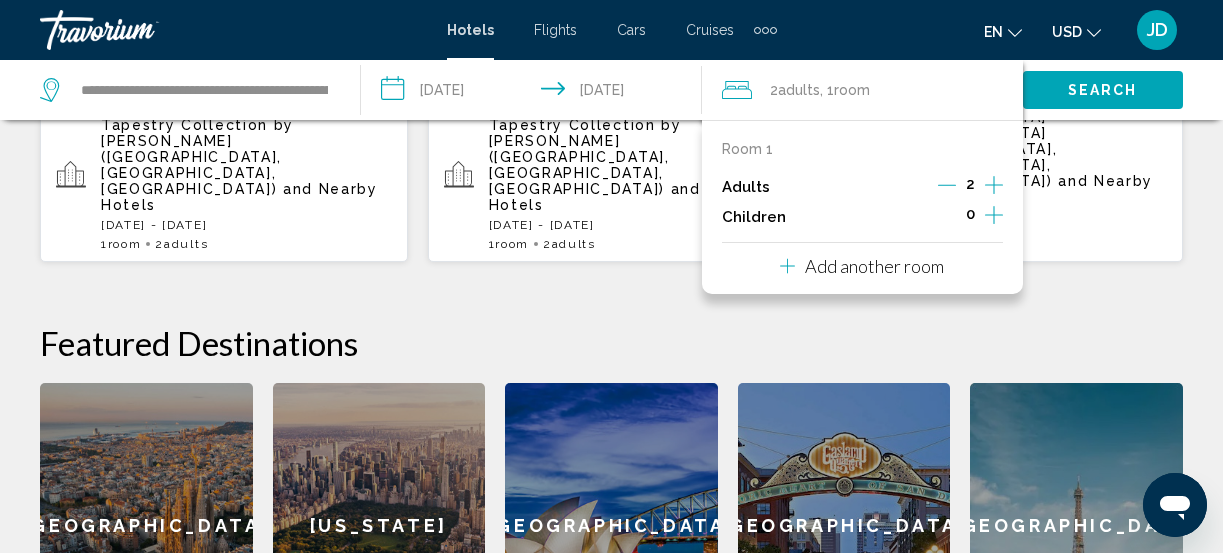 click 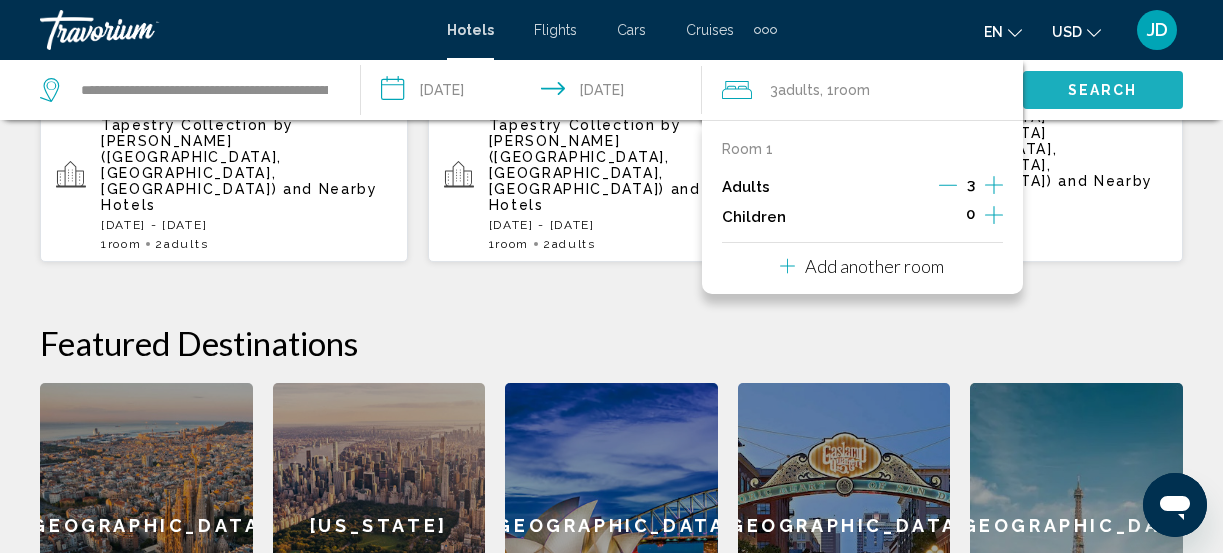 click on "Search" at bounding box center [1103, 91] 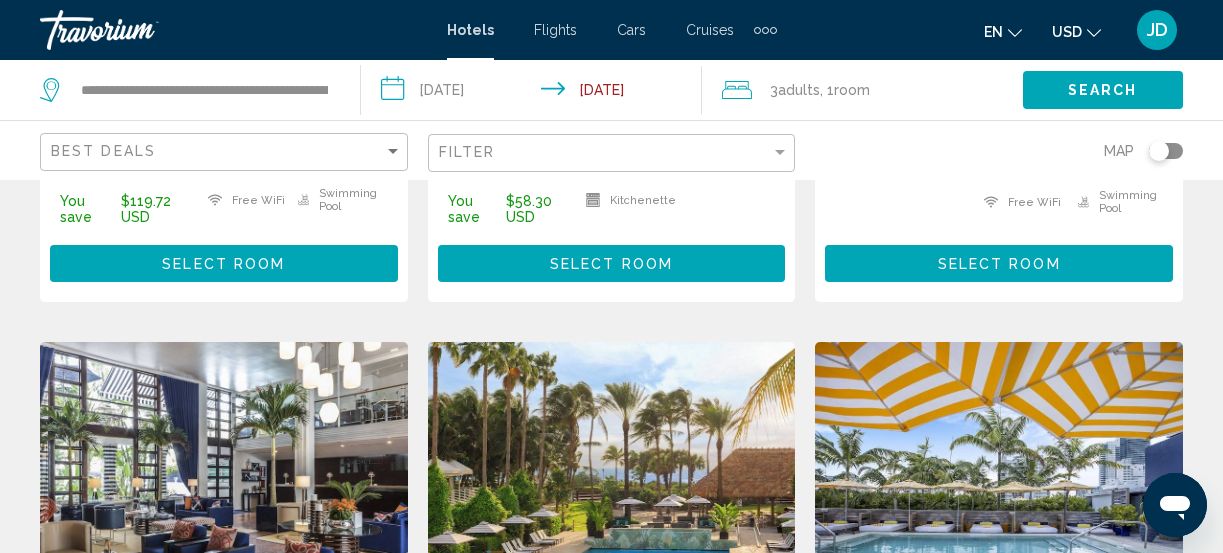 scroll, scrollTop: 0, scrollLeft: 0, axis: both 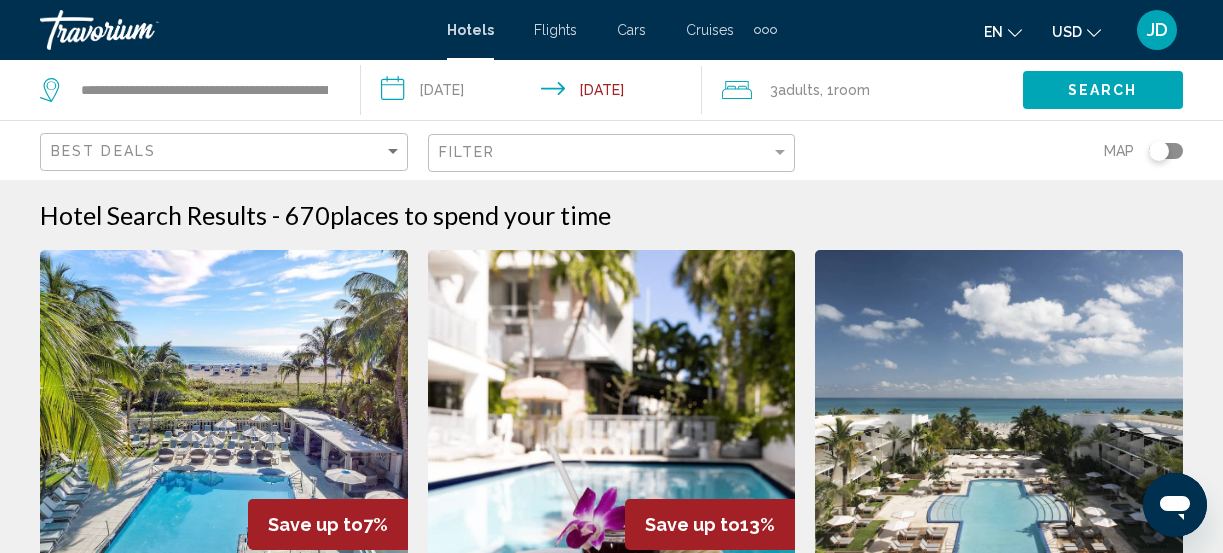 click on ", 1  Room rooms" 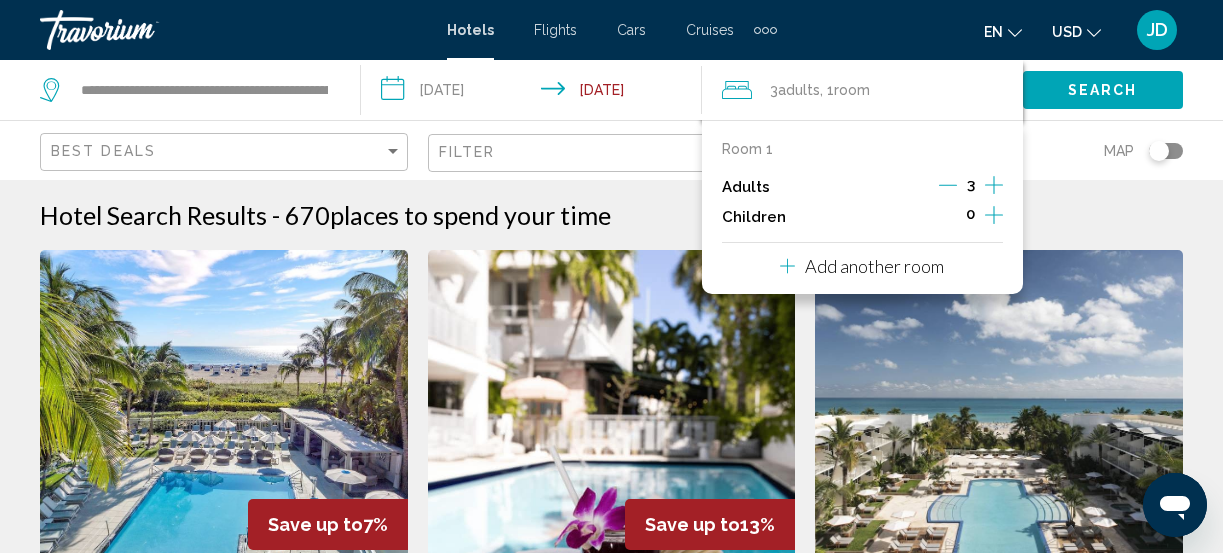 click 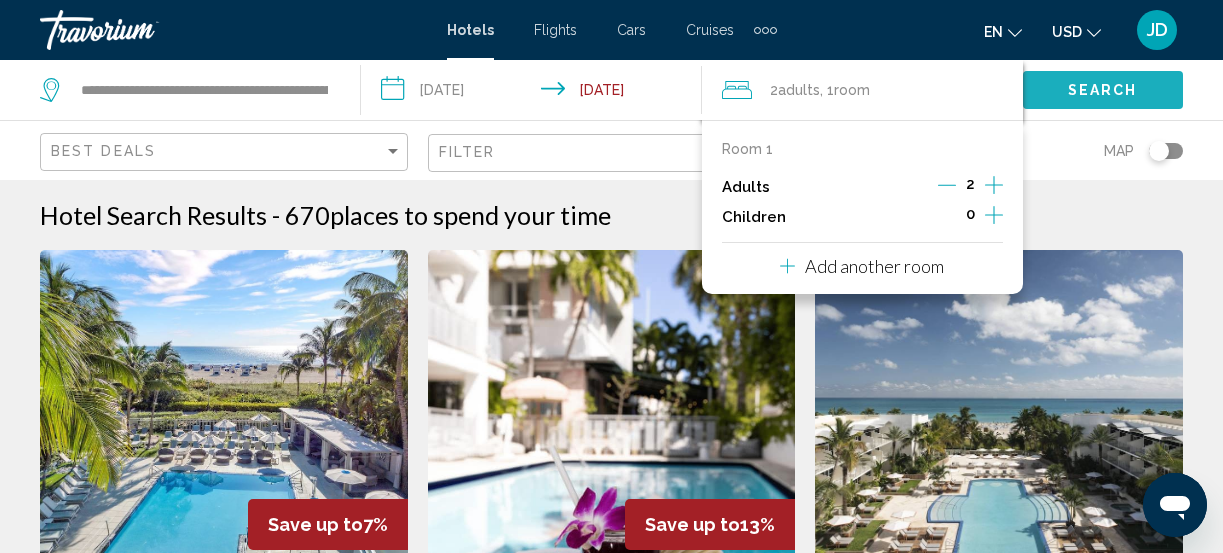 click on "Search" 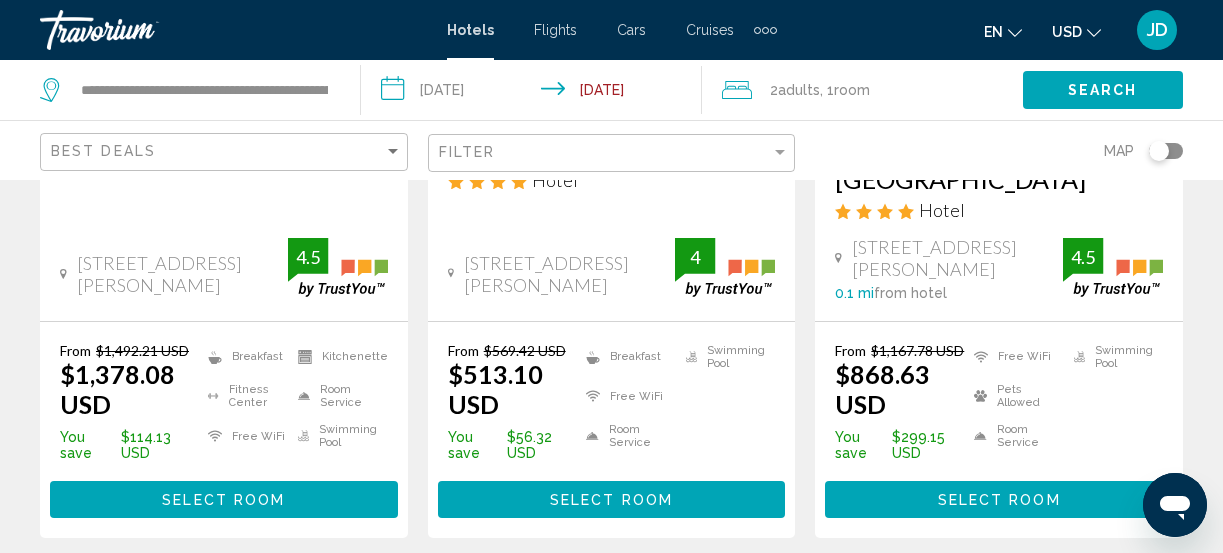 scroll, scrollTop: 501, scrollLeft: 0, axis: vertical 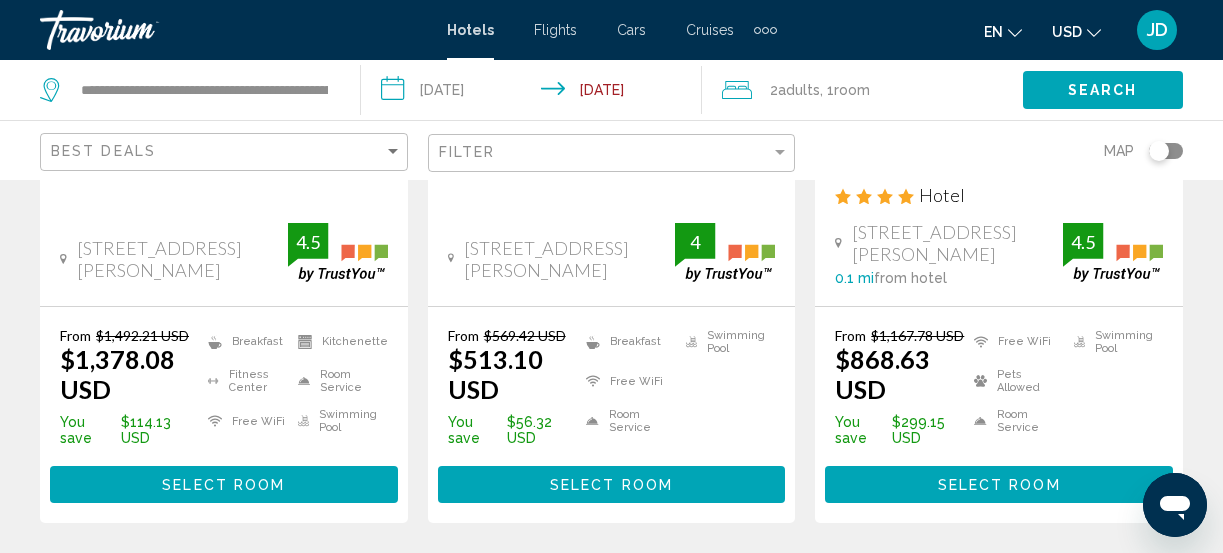 click on "Select Room" at bounding box center [612, 484] 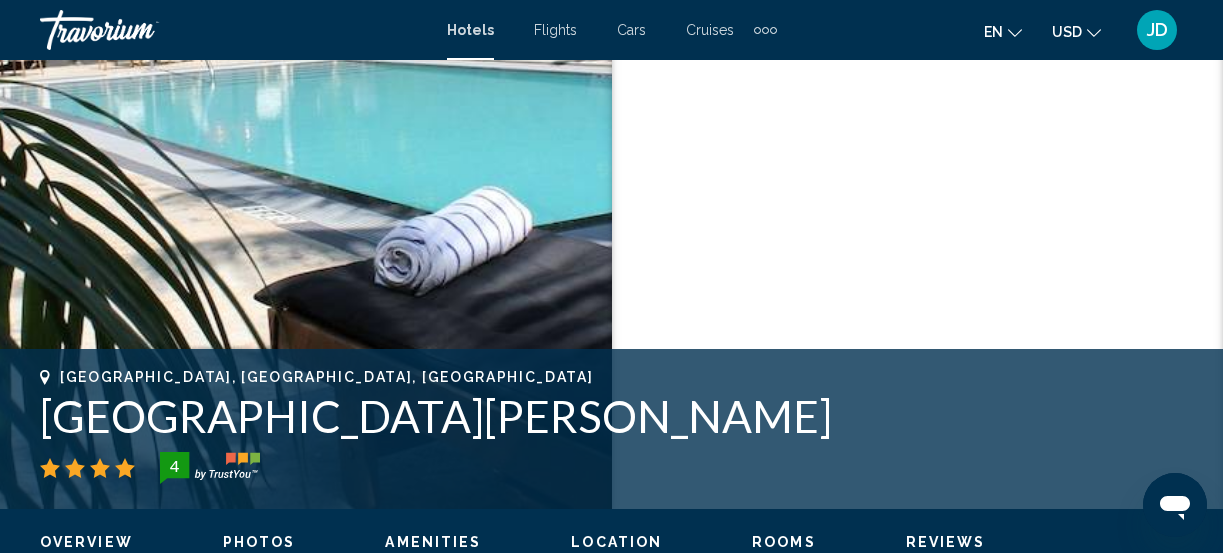 scroll, scrollTop: 259, scrollLeft: 0, axis: vertical 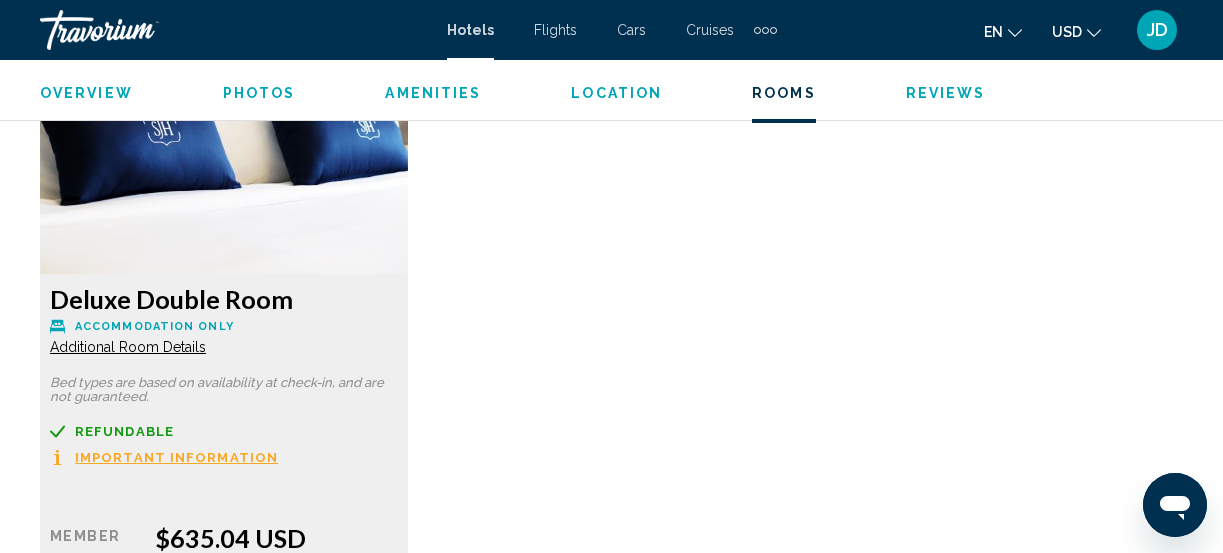 click on "Additional Room Details" at bounding box center (128, -341) 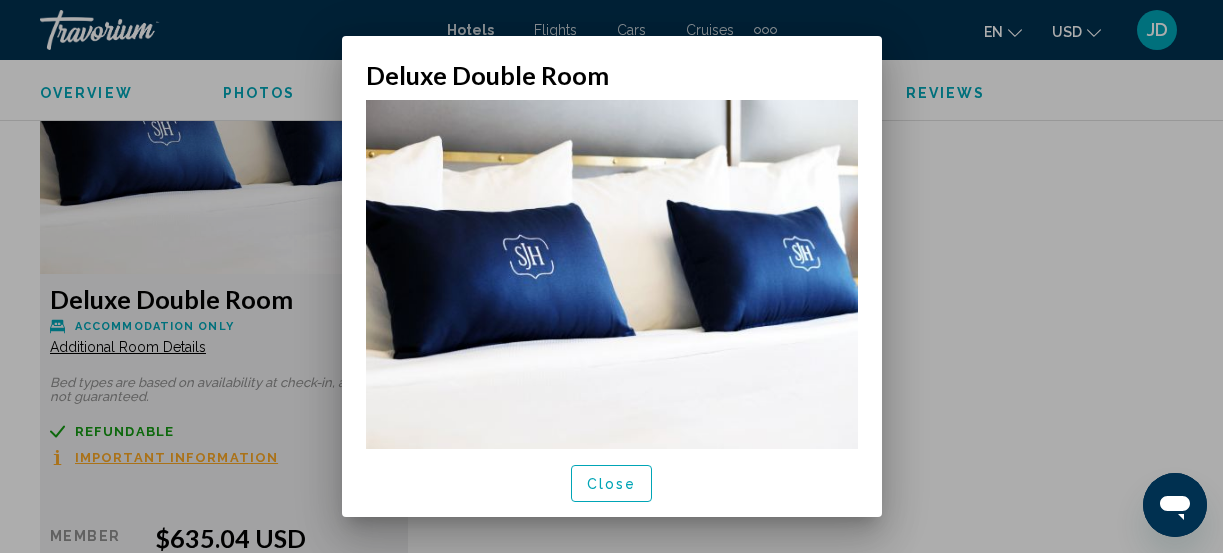 scroll, scrollTop: 0, scrollLeft: 0, axis: both 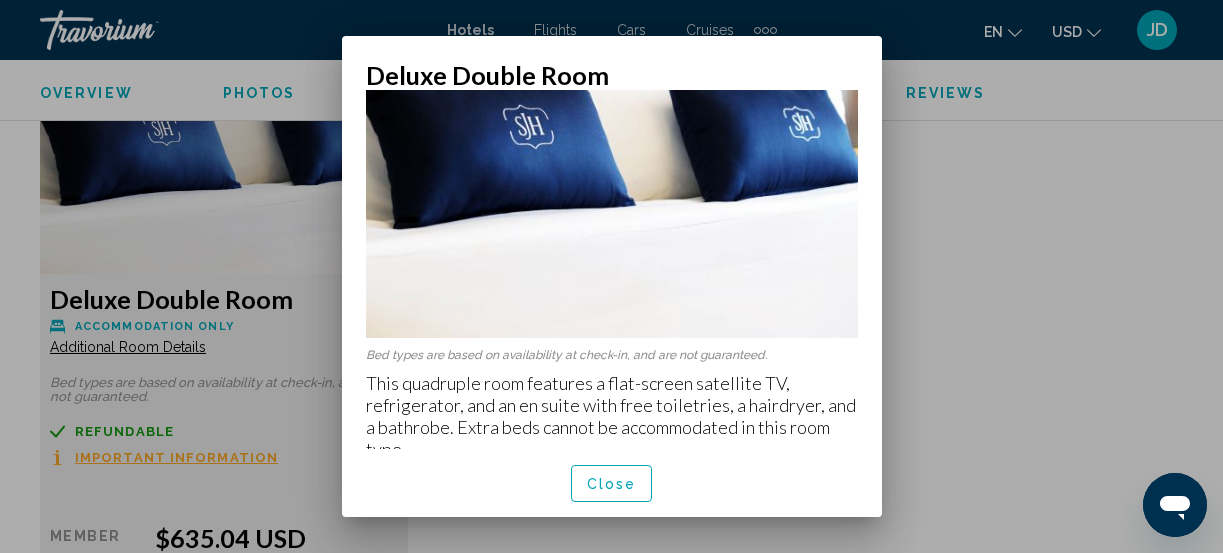 click on "Close" at bounding box center (612, 484) 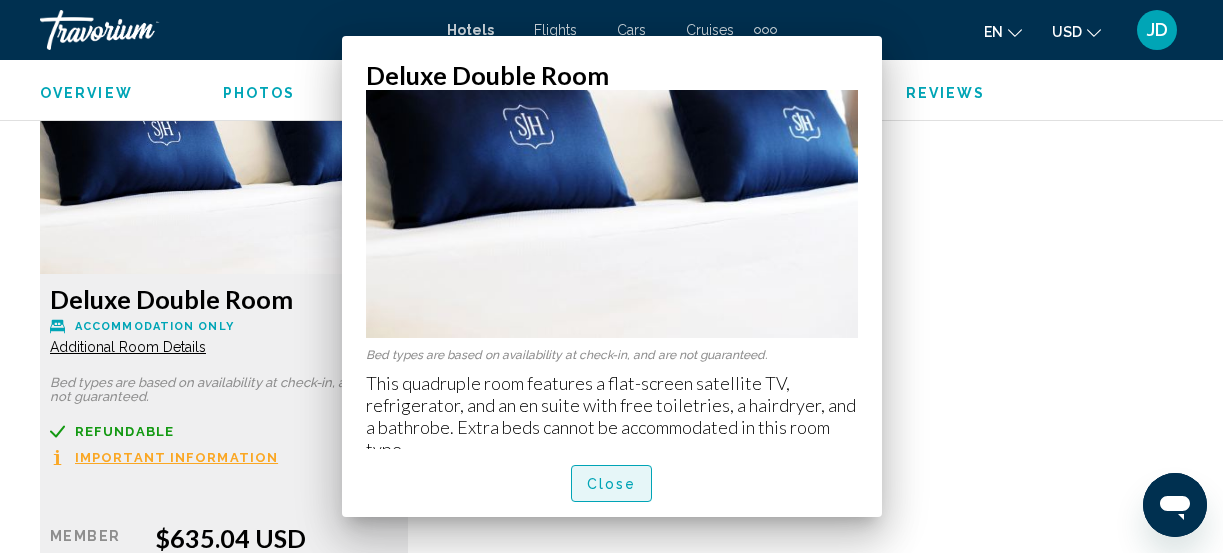 scroll, scrollTop: 3876, scrollLeft: 0, axis: vertical 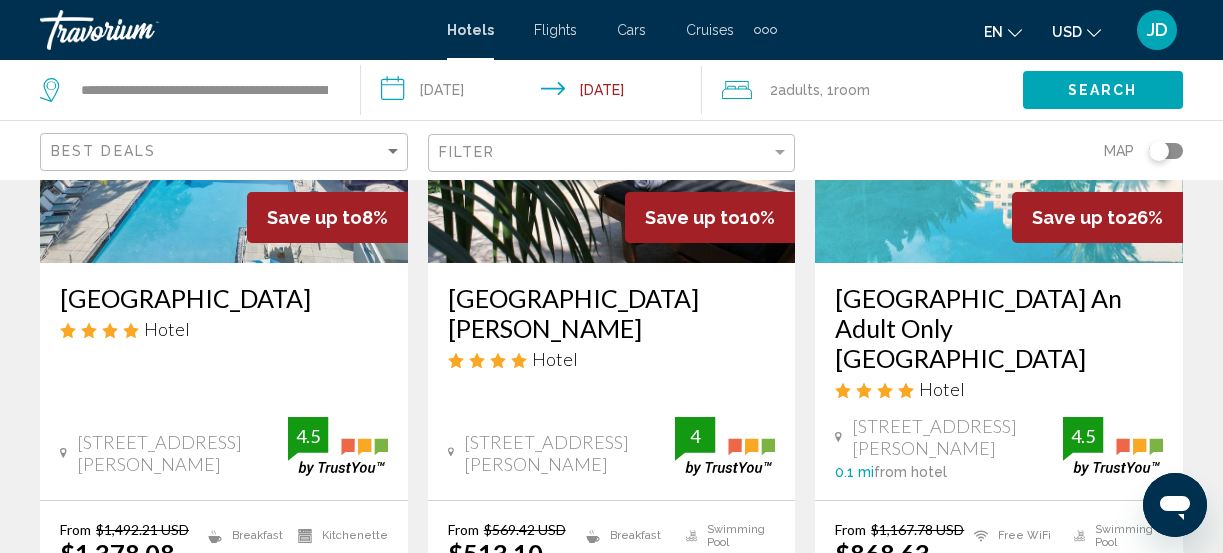 click on "1680 Collins Avenue, Miami Beach" at bounding box center [569, 453] 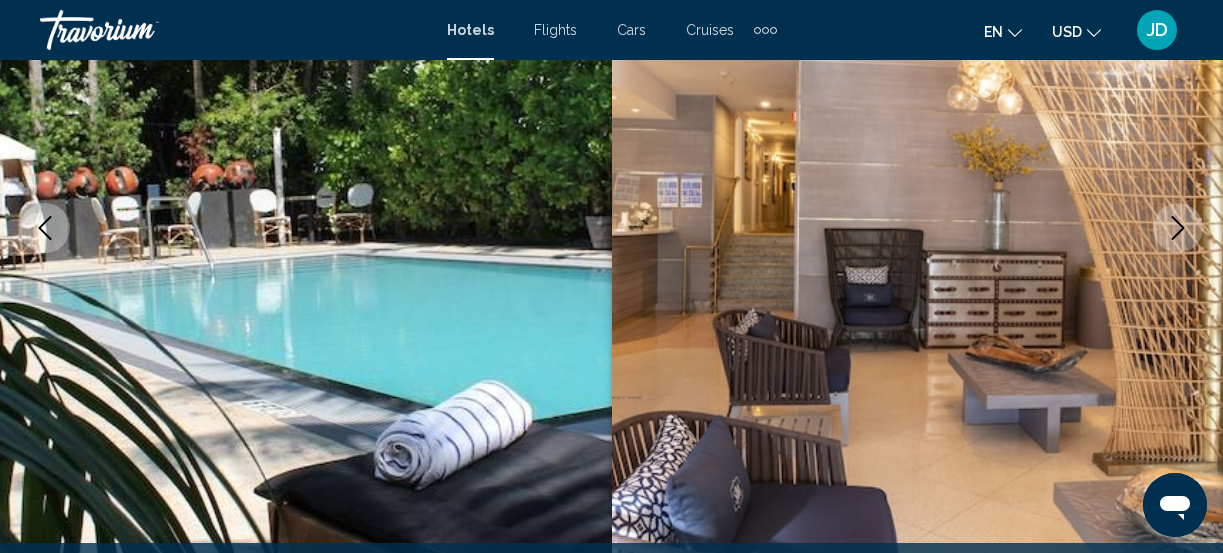 scroll, scrollTop: 259, scrollLeft: 0, axis: vertical 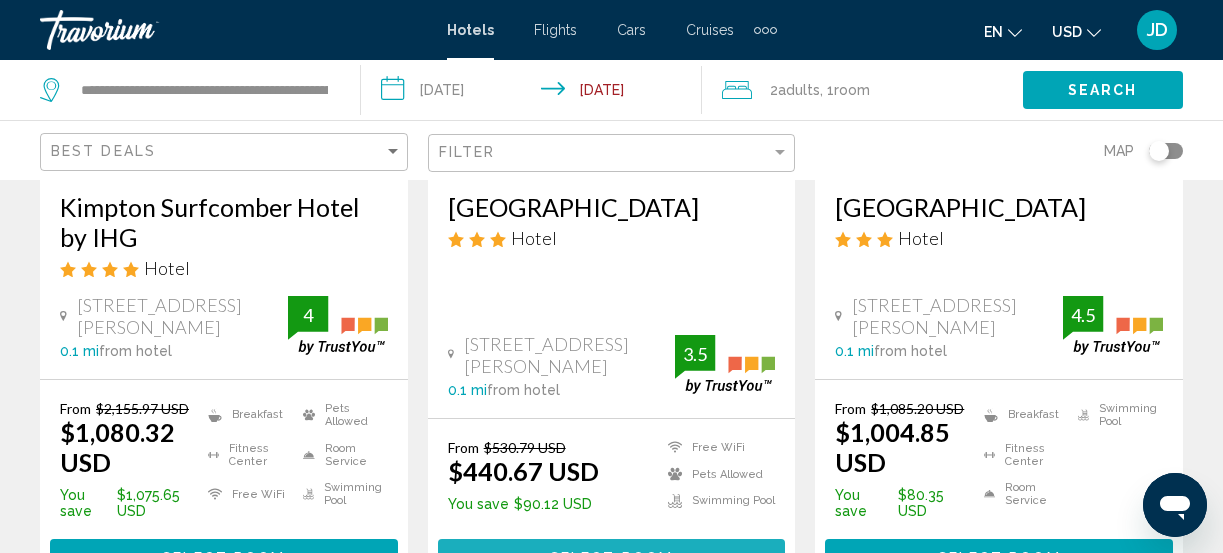 click on "Select Room" at bounding box center [611, 558] 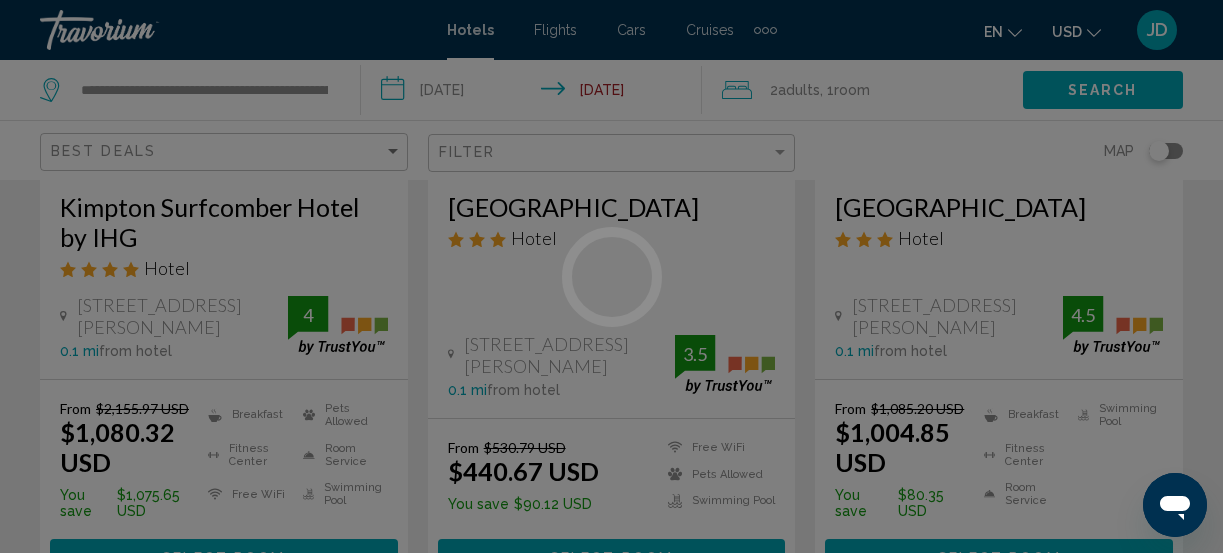 scroll, scrollTop: 259, scrollLeft: 0, axis: vertical 